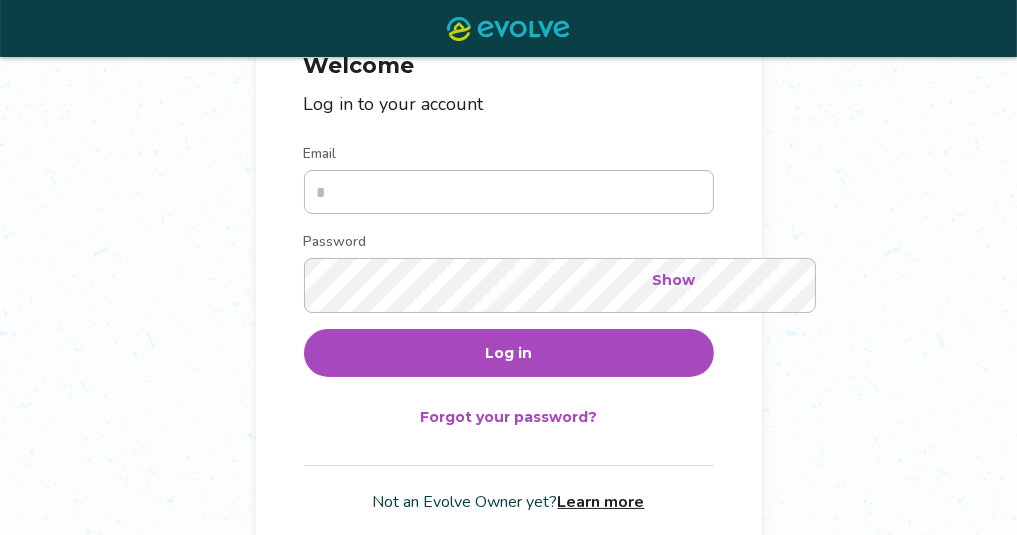 scroll, scrollTop: 205, scrollLeft: 0, axis: vertical 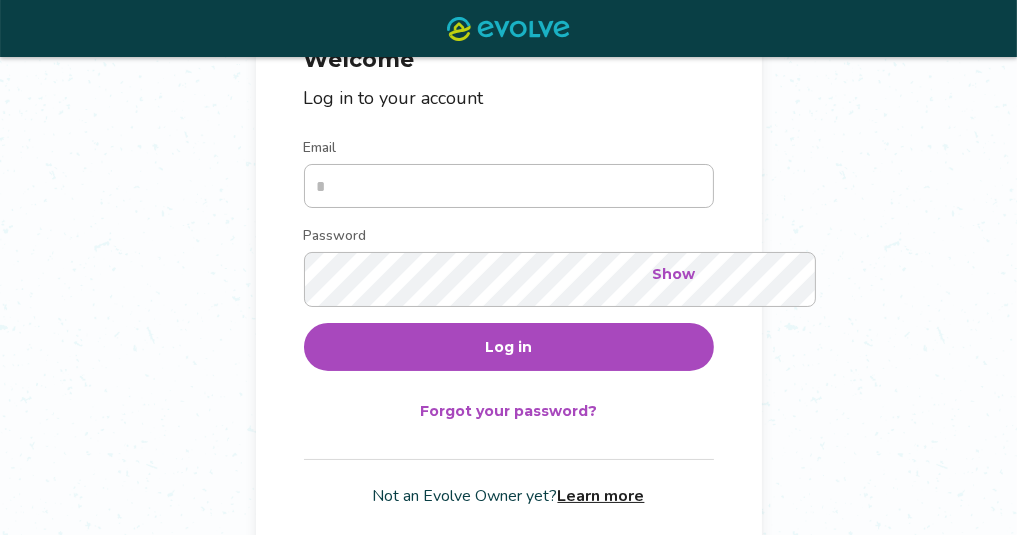 type on "**********" 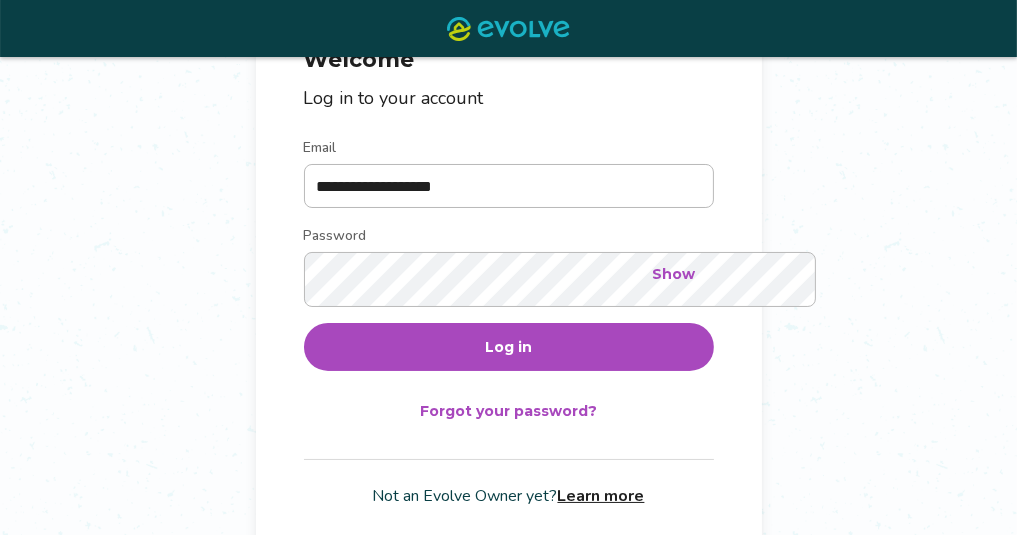 click on "Log in" at bounding box center [509, 347] 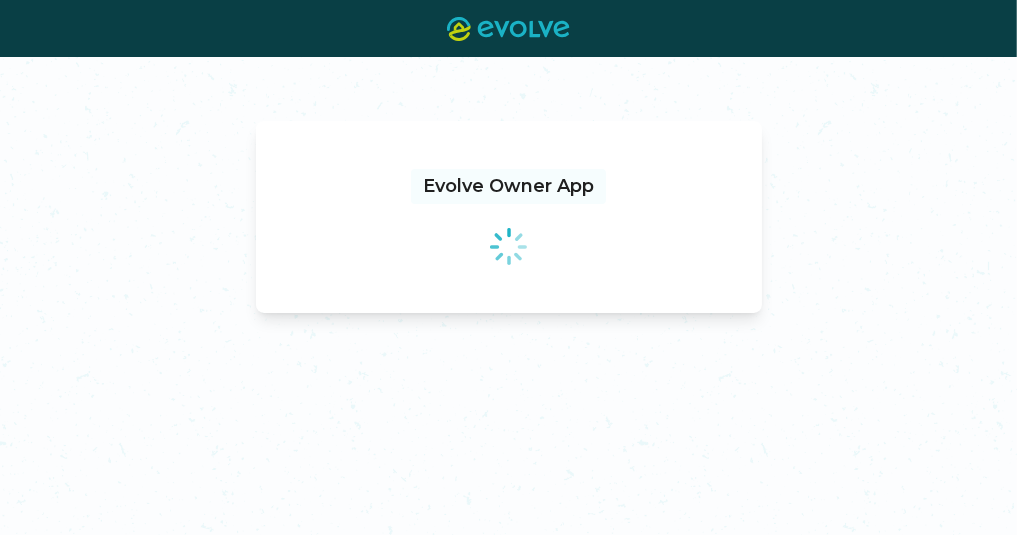 scroll, scrollTop: 0, scrollLeft: 0, axis: both 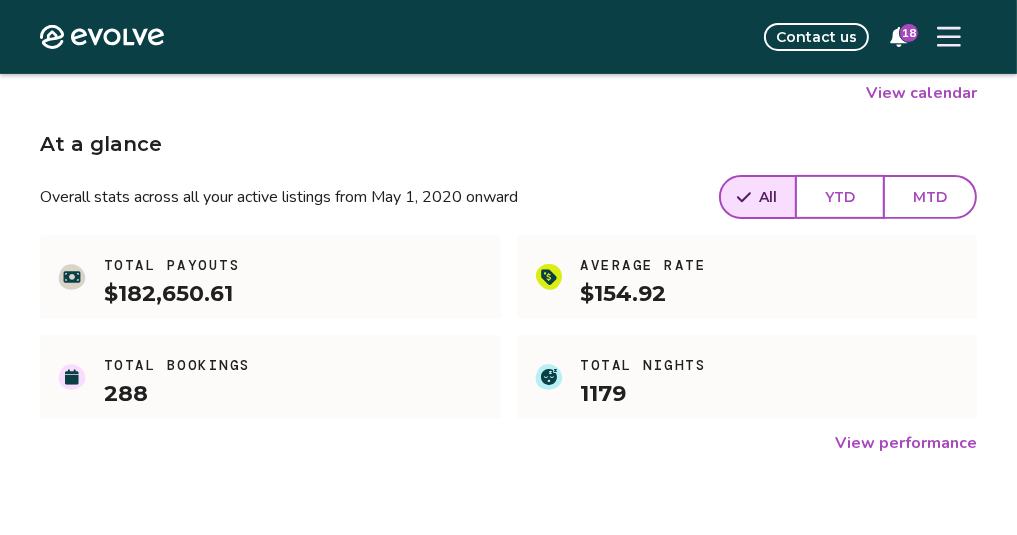 click on "View calendar" at bounding box center (921, 93) 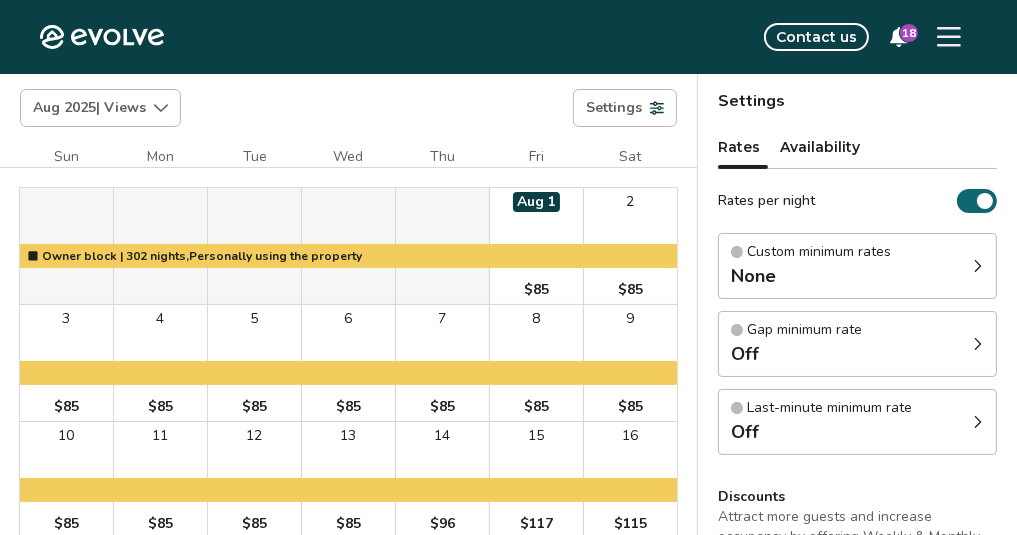 scroll, scrollTop: 0, scrollLeft: 0, axis: both 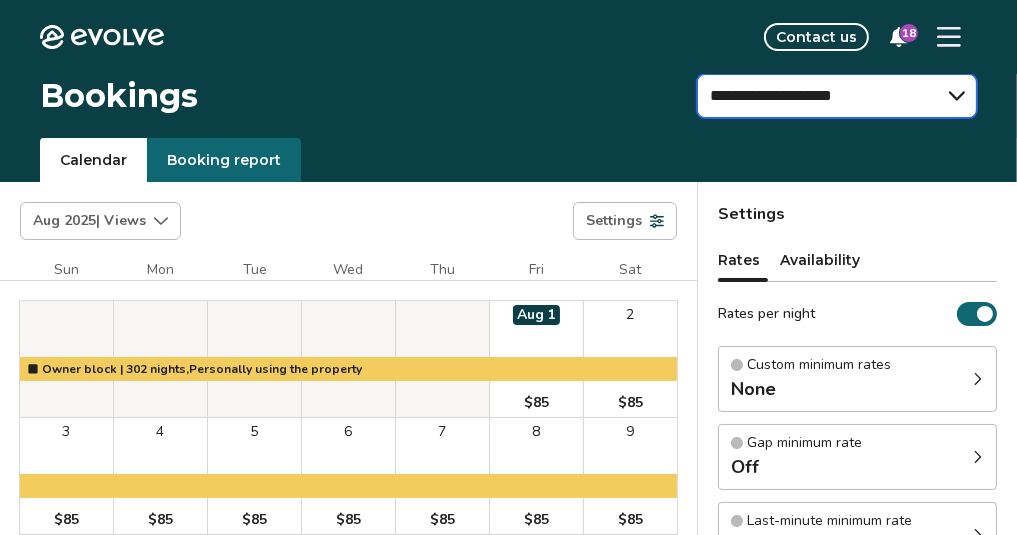 click on "**********" at bounding box center [837, 96] 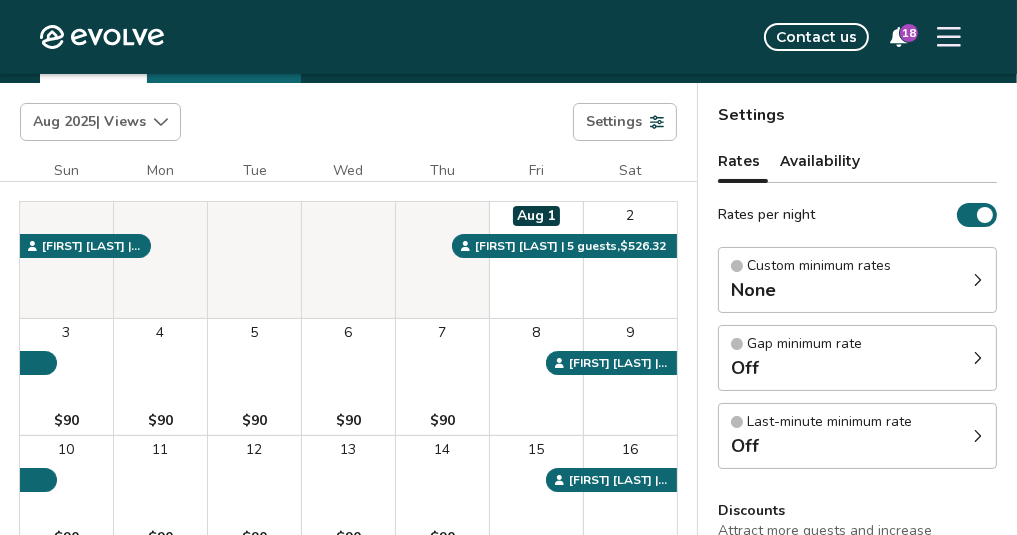 scroll, scrollTop: 100, scrollLeft: 0, axis: vertical 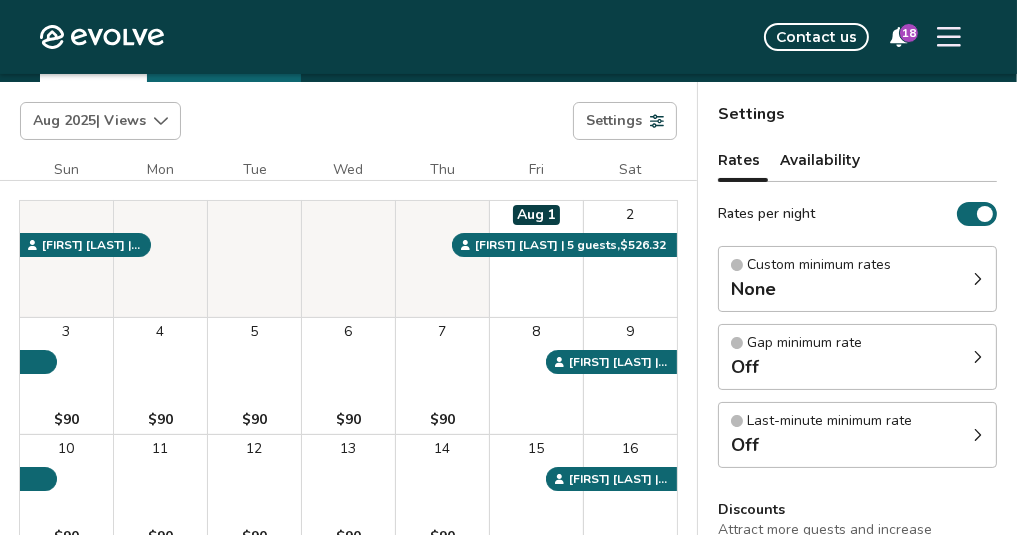 click at bounding box center [0, 0] 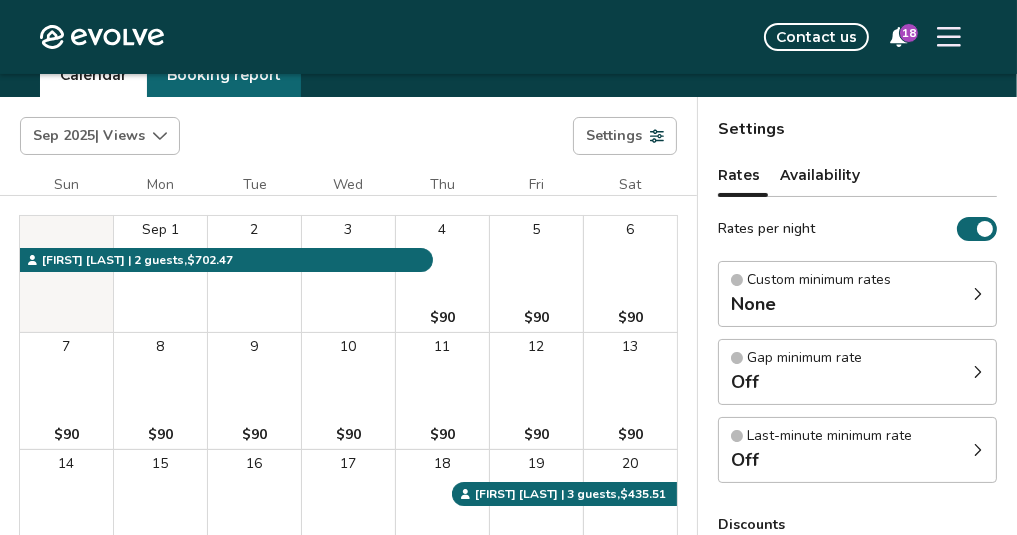 scroll, scrollTop: 84, scrollLeft: 0, axis: vertical 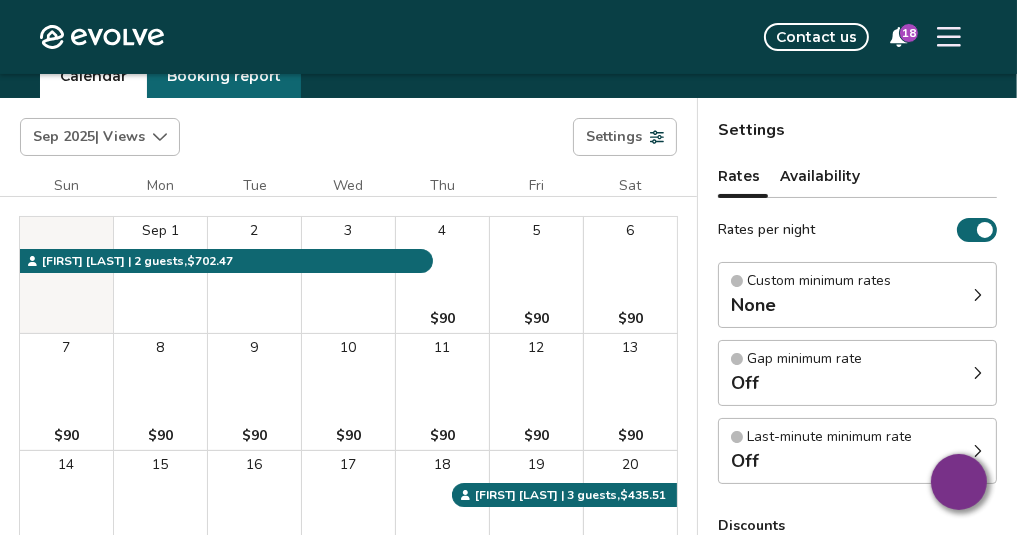 click at bounding box center [0, 0] 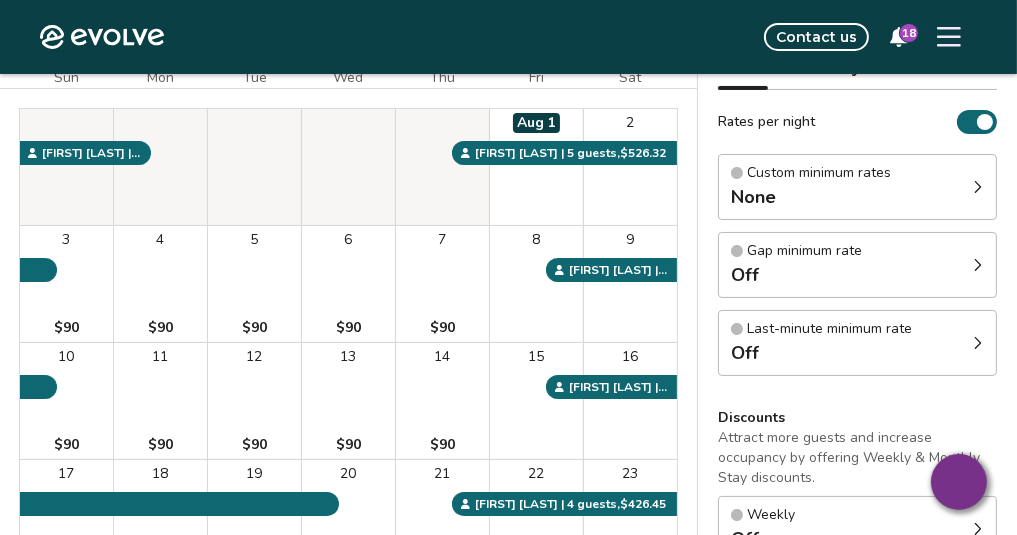 scroll, scrollTop: 193, scrollLeft: 0, axis: vertical 